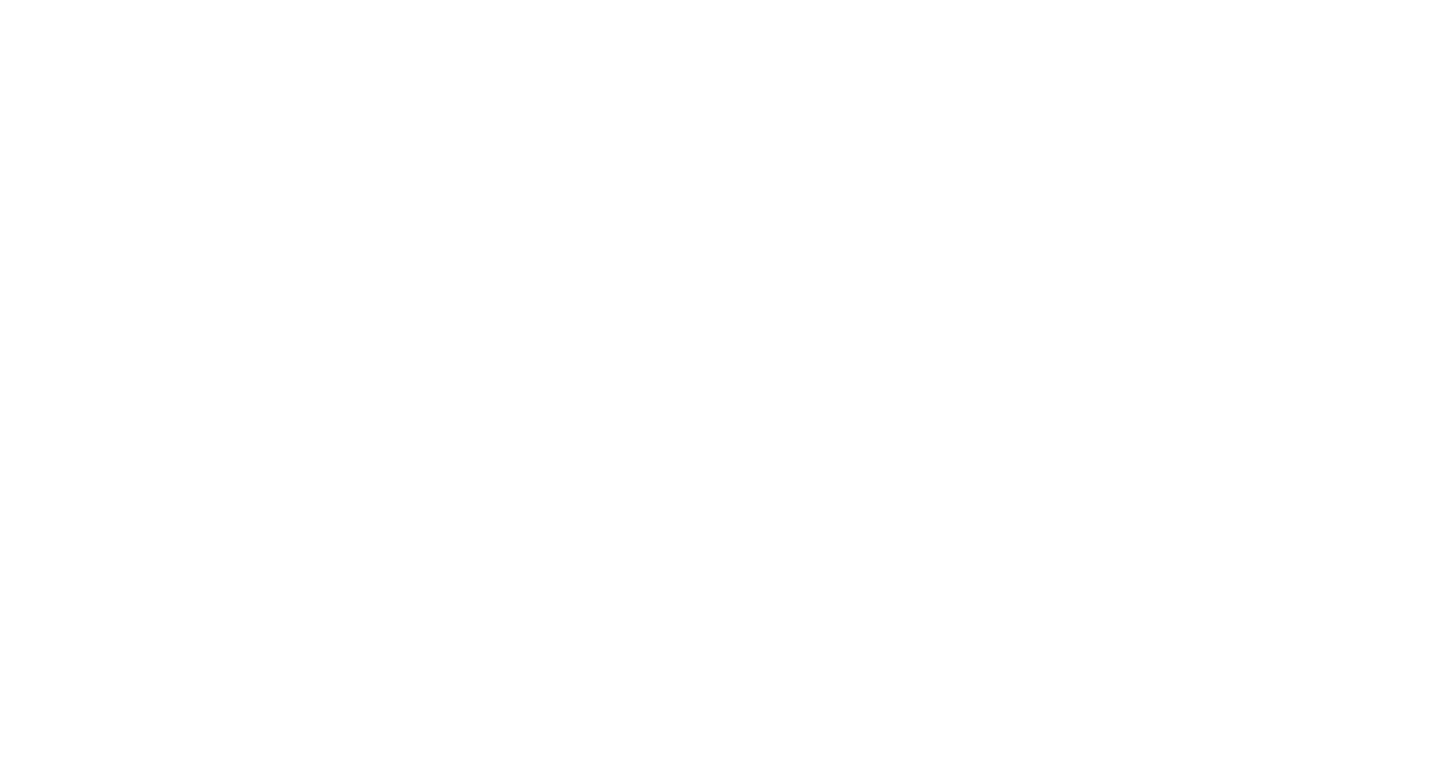 scroll, scrollTop: 0, scrollLeft: 0, axis: both 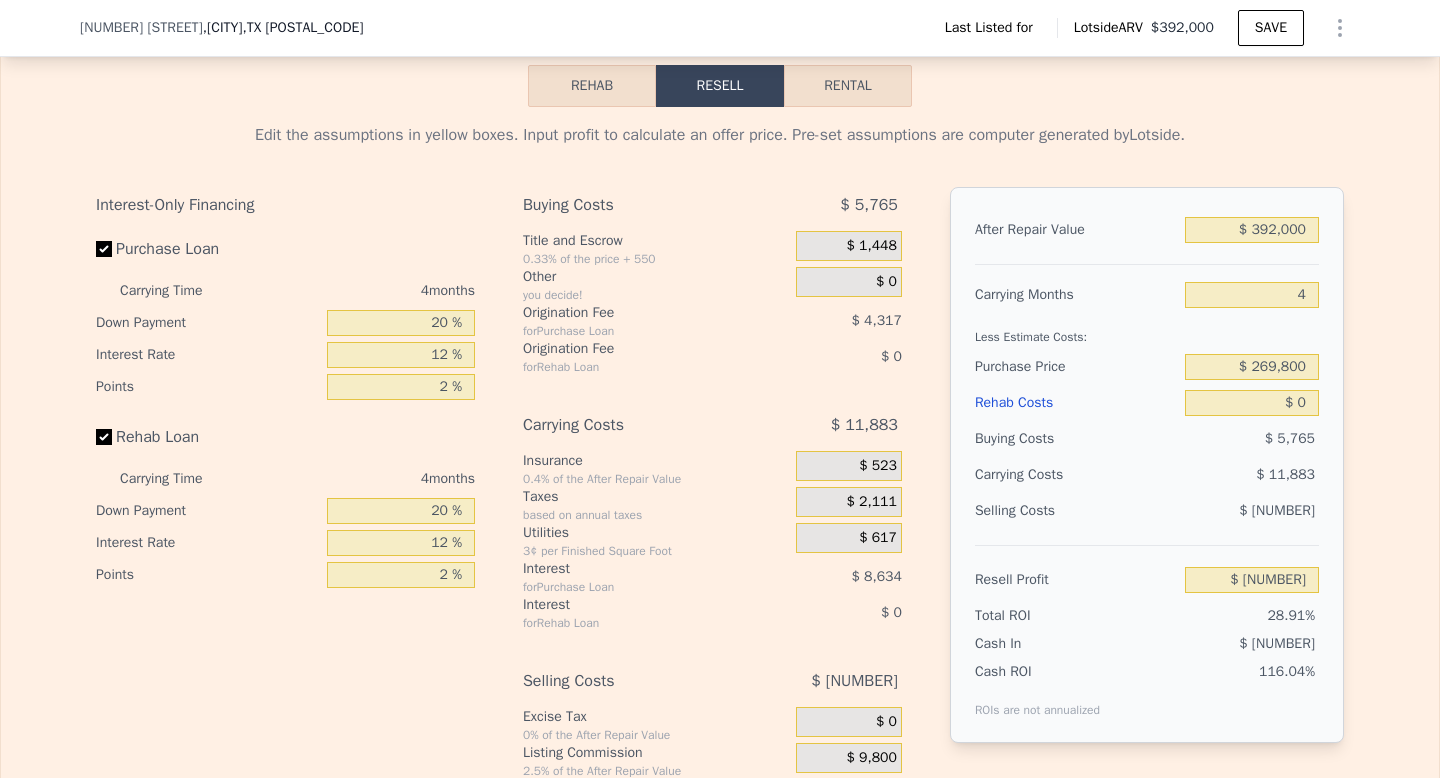 click on "Rehab" at bounding box center [592, 86] 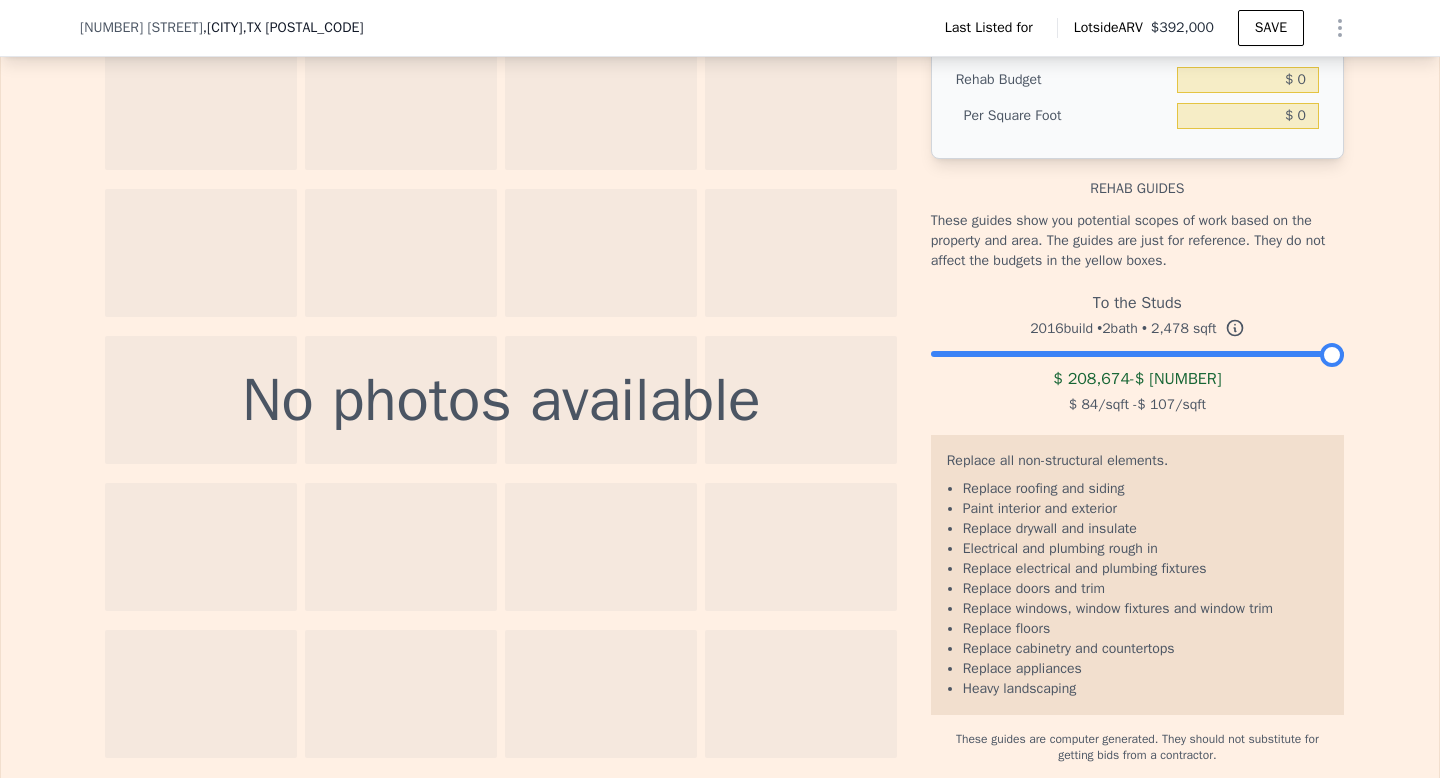 scroll, scrollTop: 2658, scrollLeft: 0, axis: vertical 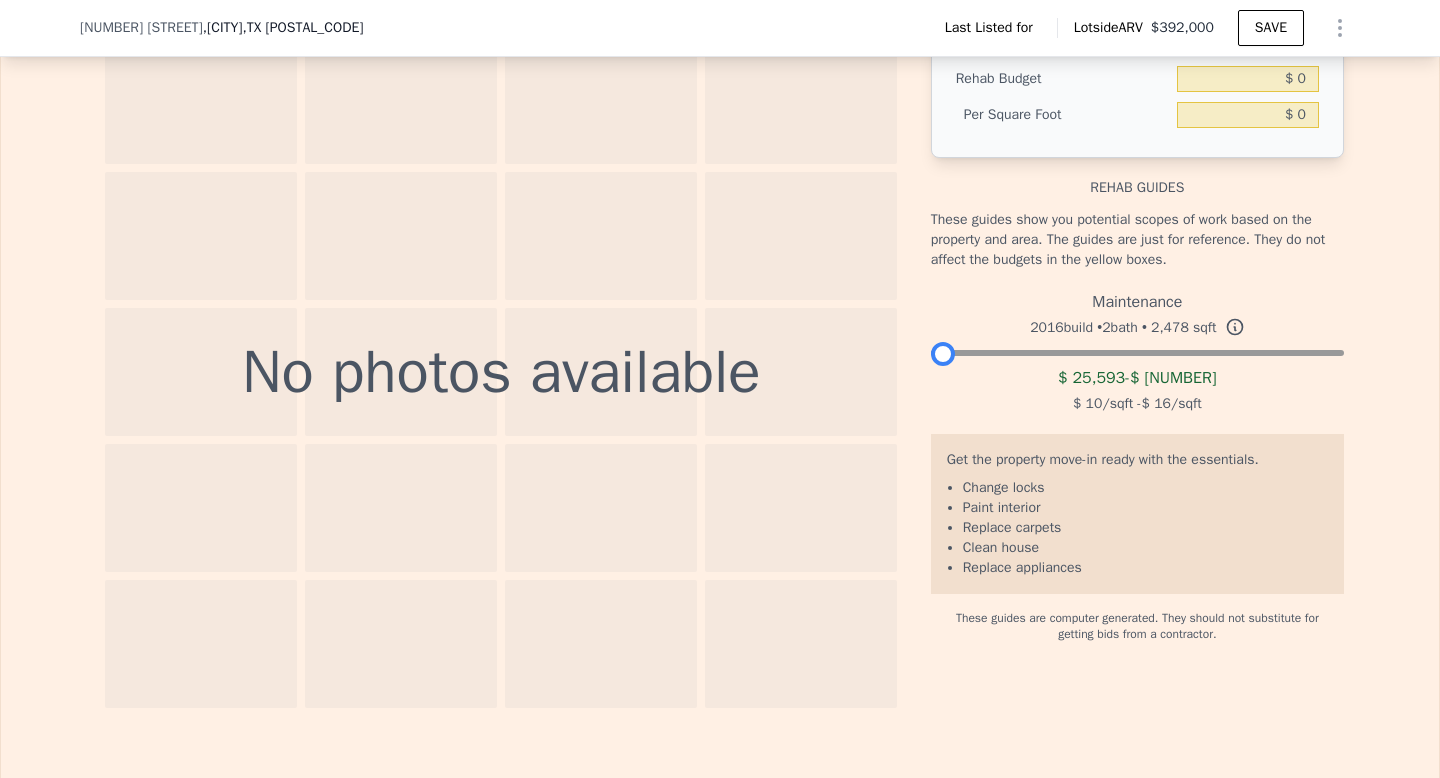 drag, startPoint x: 1323, startPoint y: 382, endPoint x: 923, endPoint y: 405, distance: 400.6607 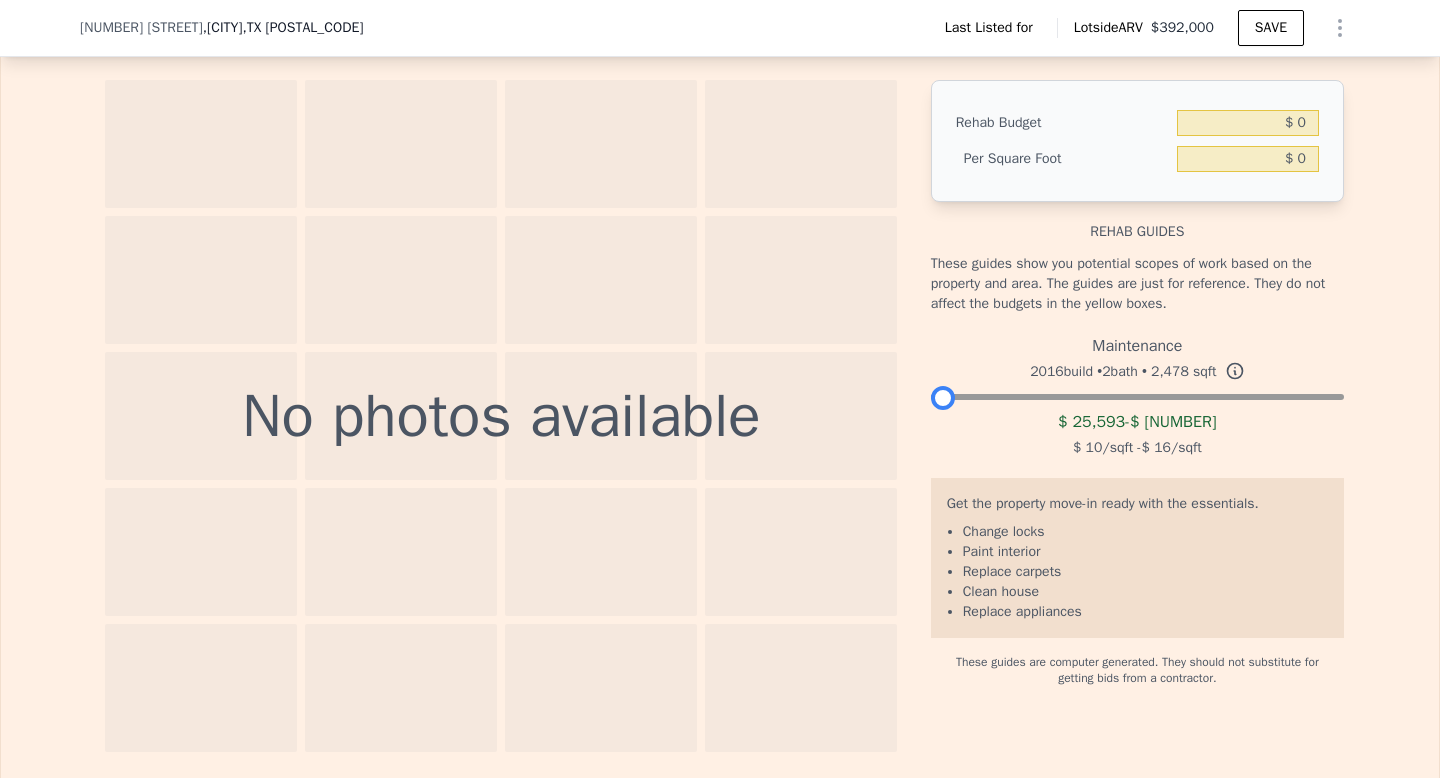 scroll, scrollTop: 2615, scrollLeft: 0, axis: vertical 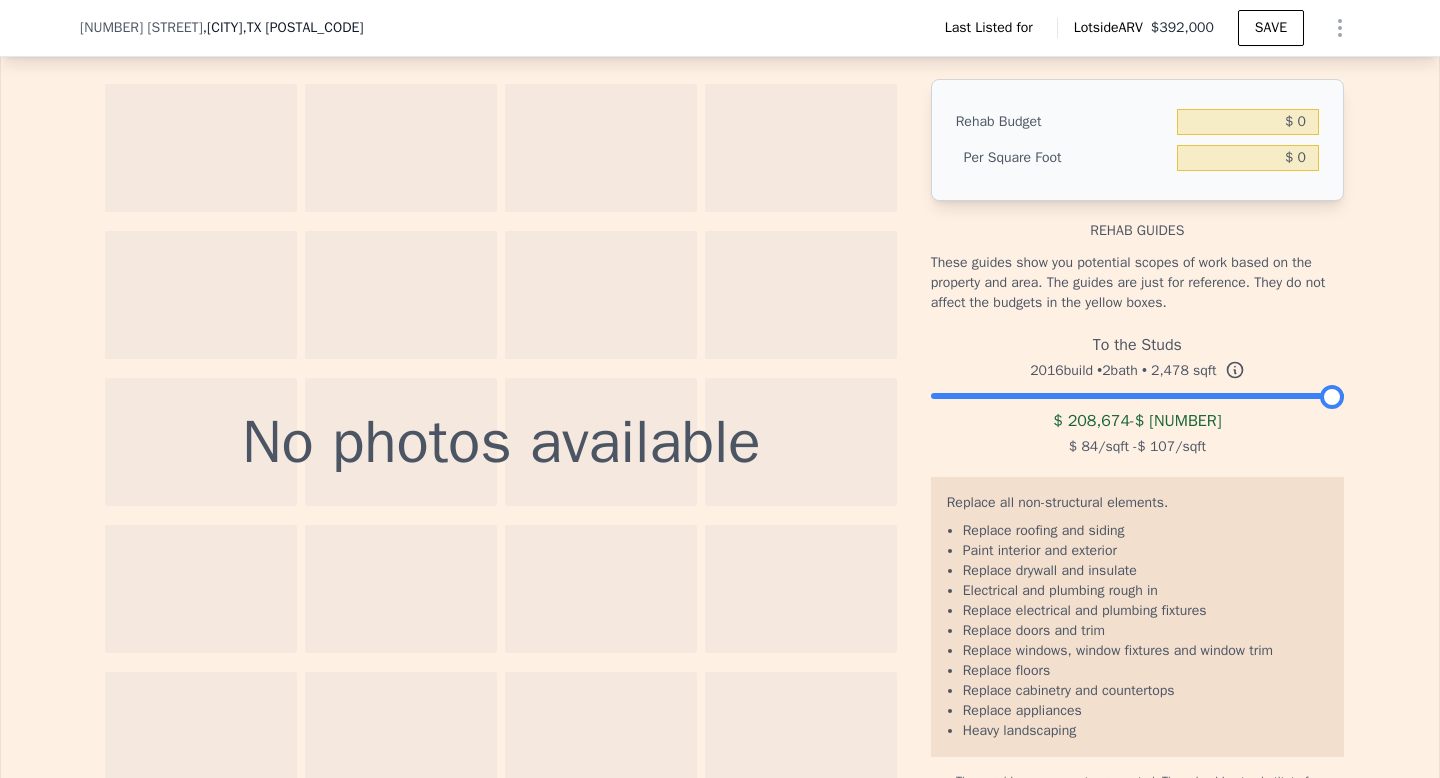 drag, startPoint x: 940, startPoint y: 428, endPoint x: 1348, endPoint y: 423, distance: 408.03064 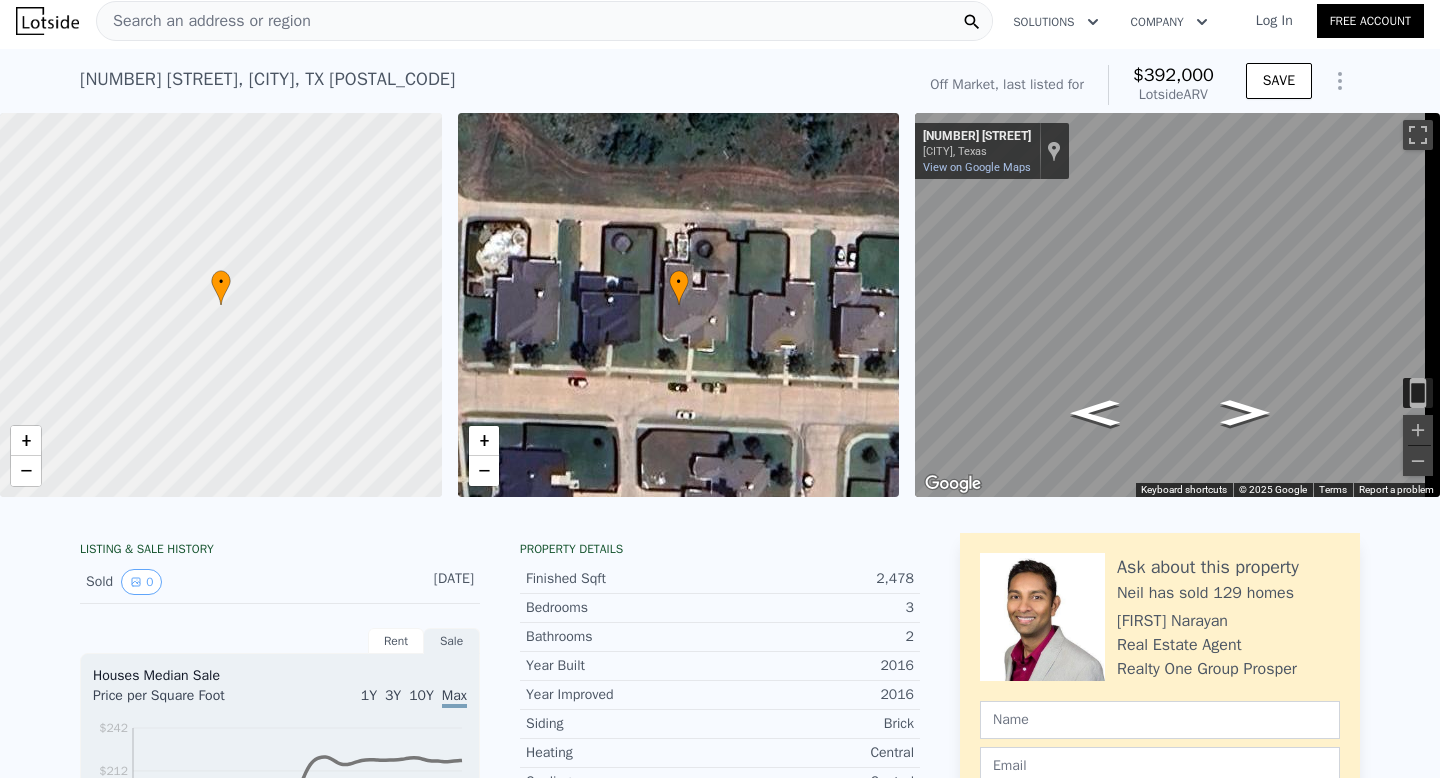 scroll, scrollTop: 0, scrollLeft: 0, axis: both 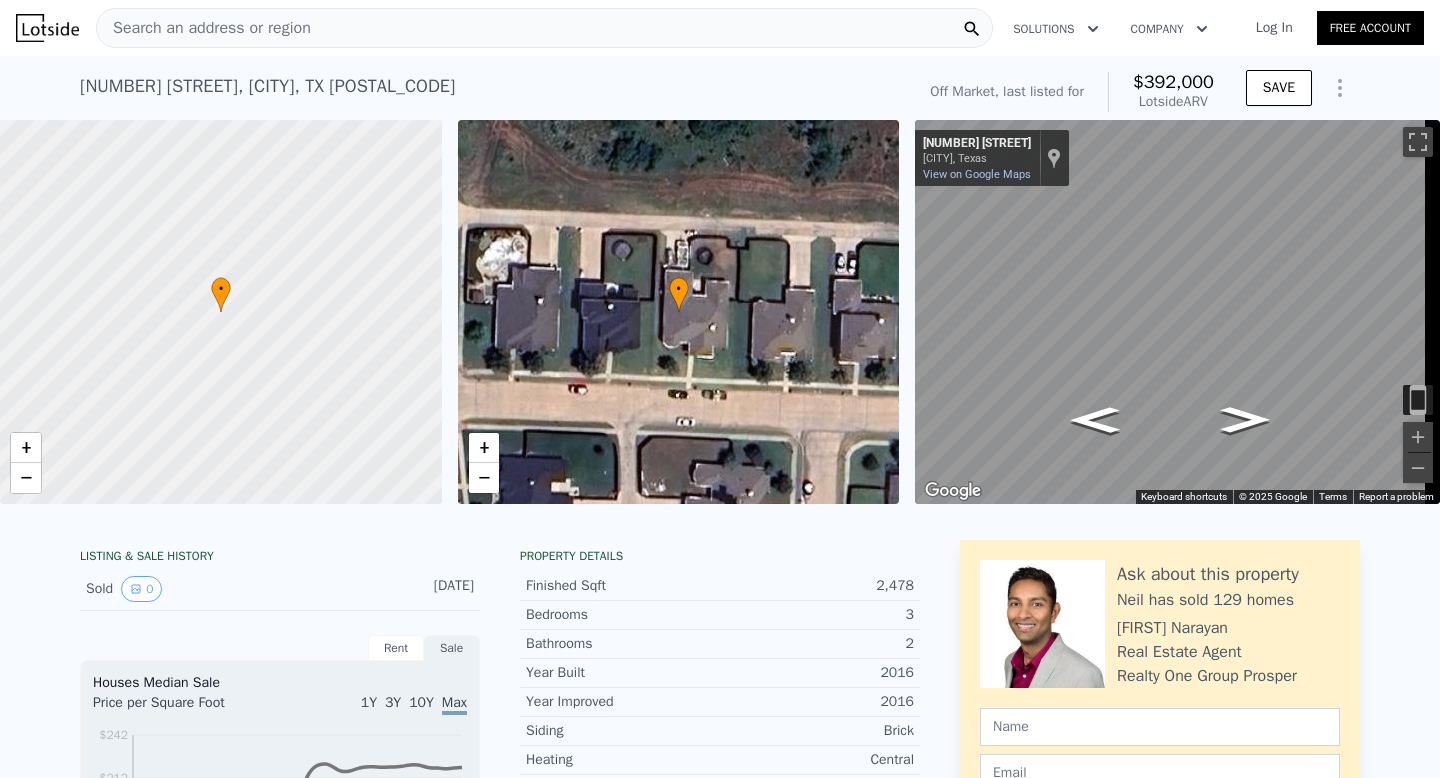 click on "Search an address or region" at bounding box center [204, 28] 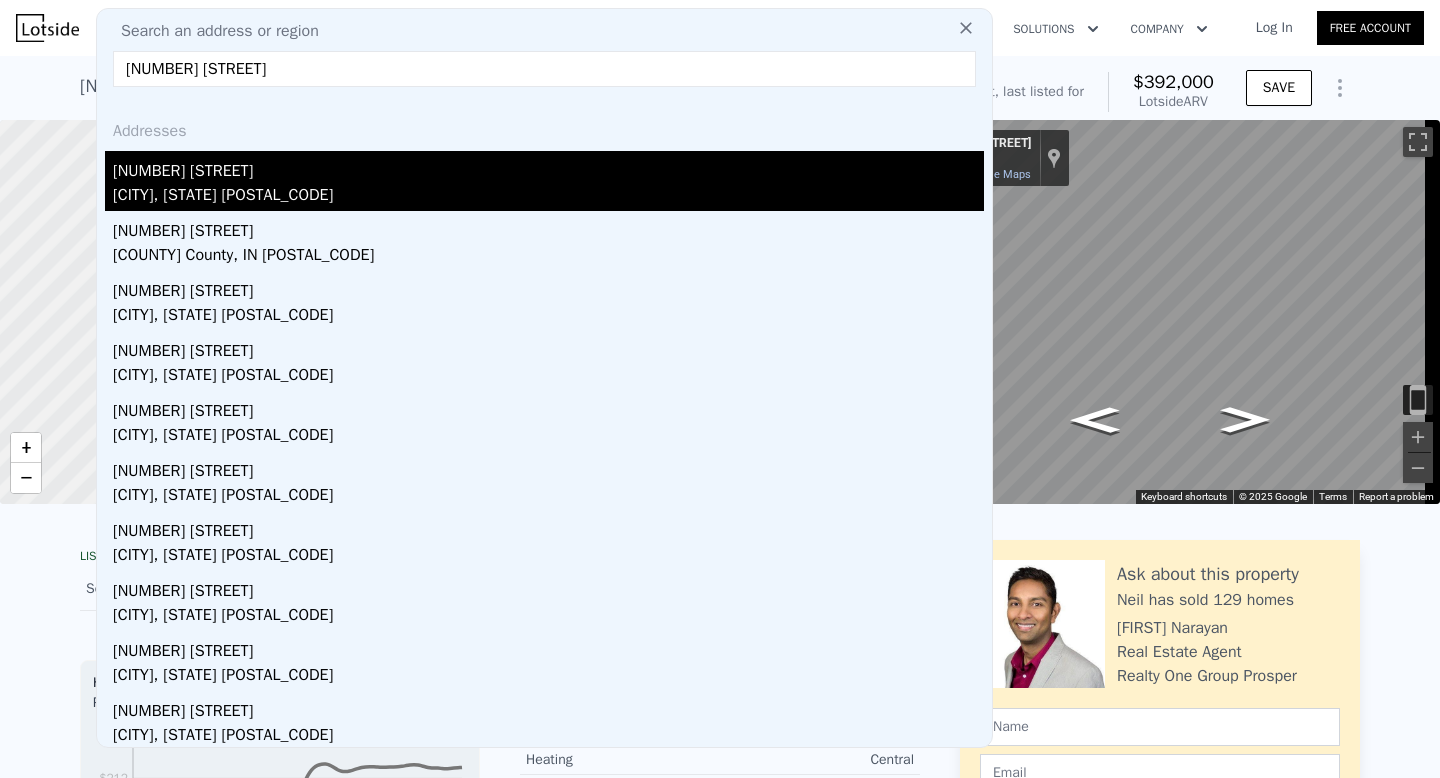 type on "[NUMBER] [STREET]" 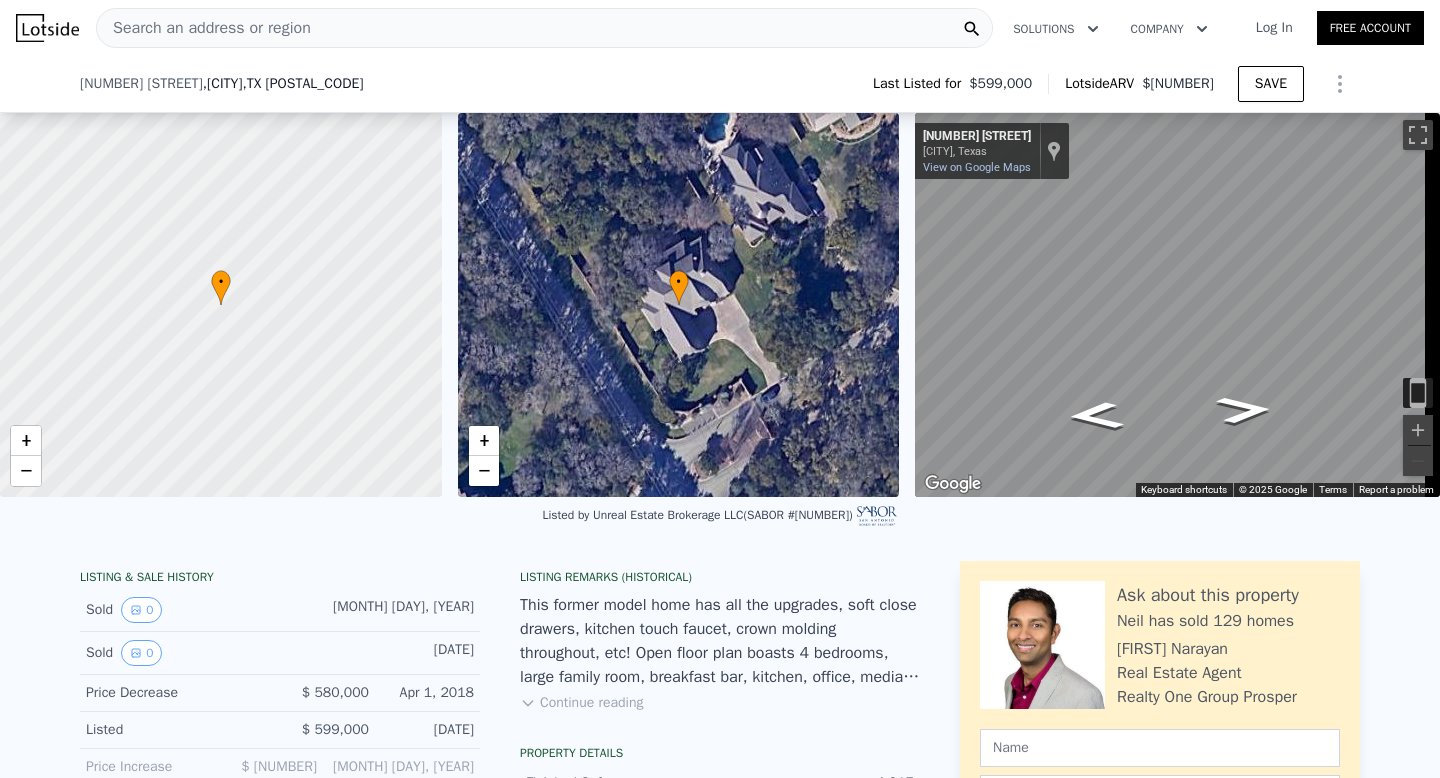 scroll, scrollTop: 222, scrollLeft: 0, axis: vertical 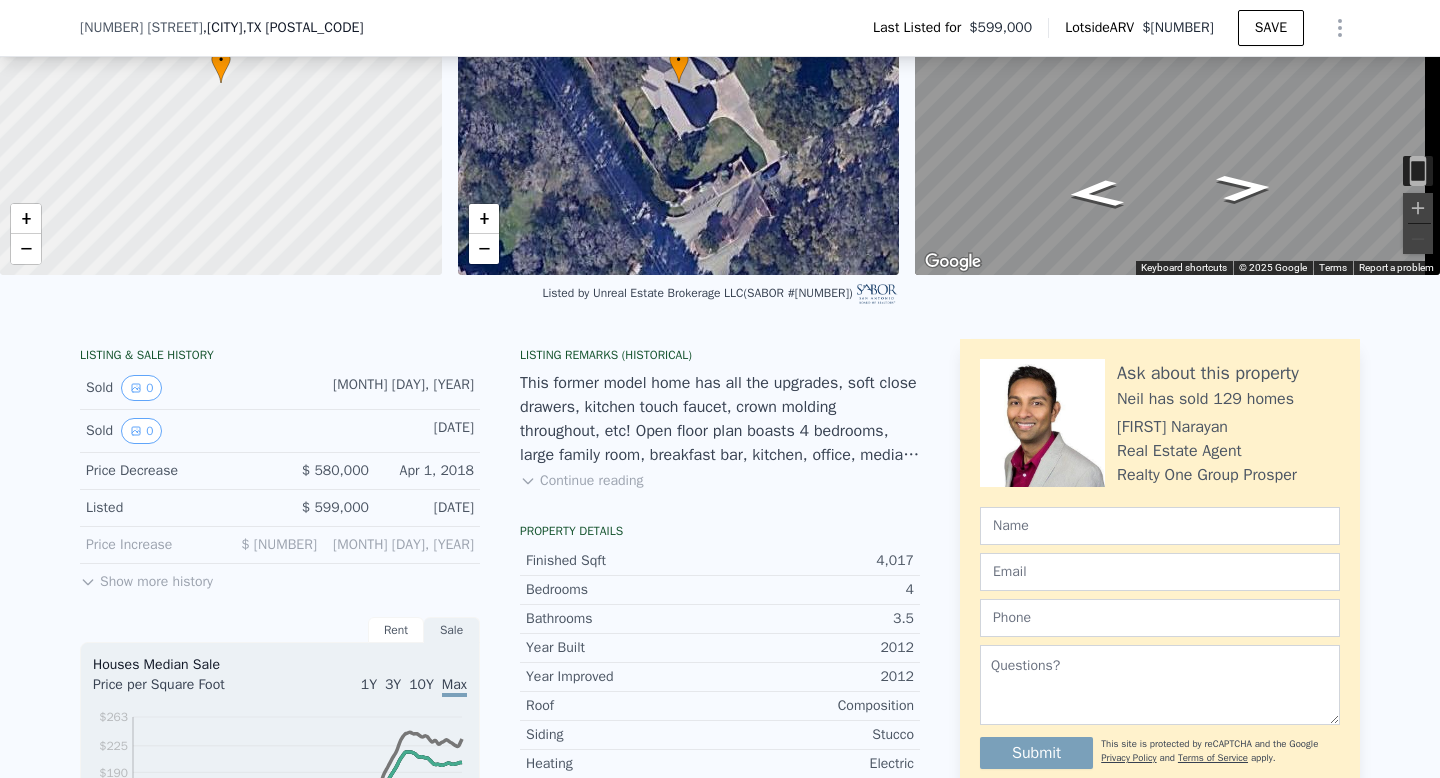 click on "Show more history" at bounding box center (146, 578) 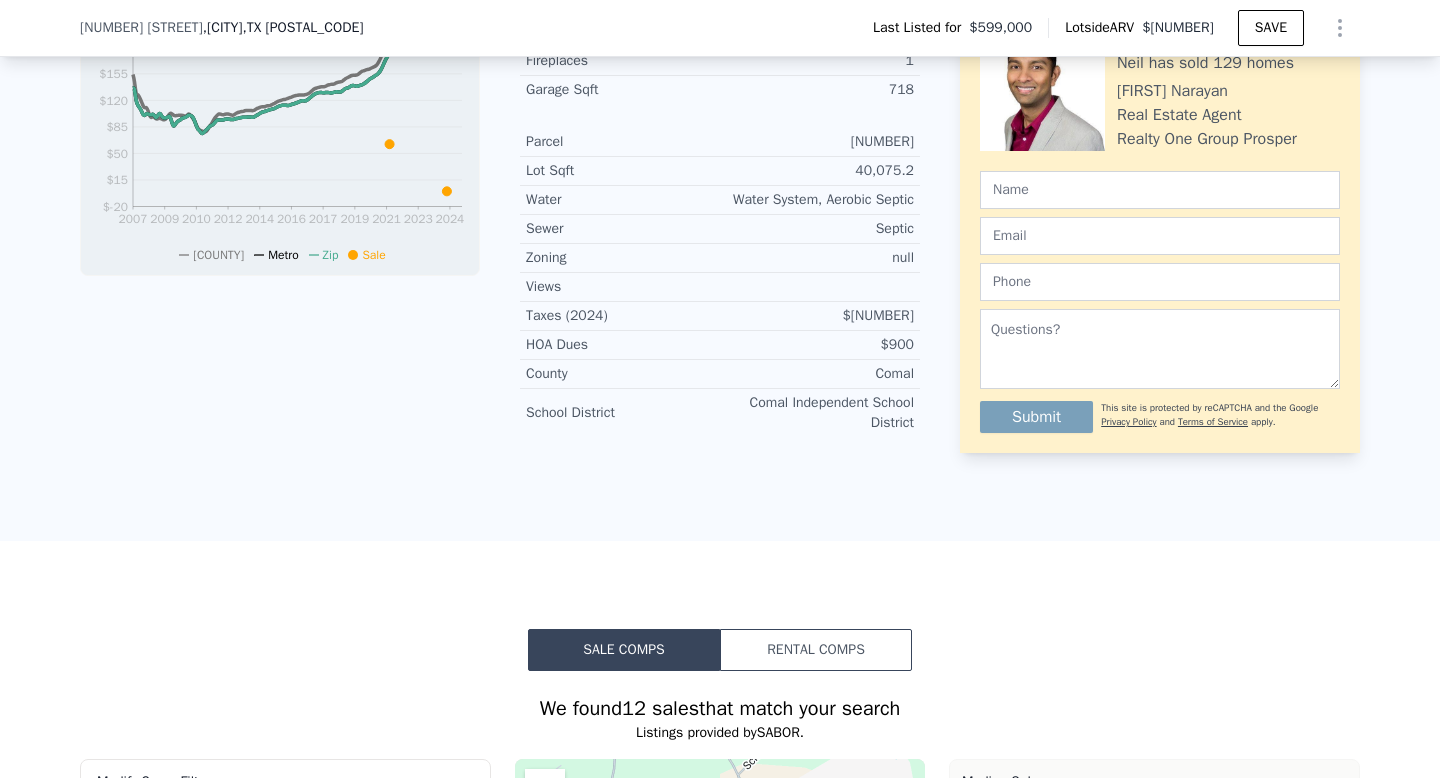 scroll, scrollTop: 0, scrollLeft: 0, axis: both 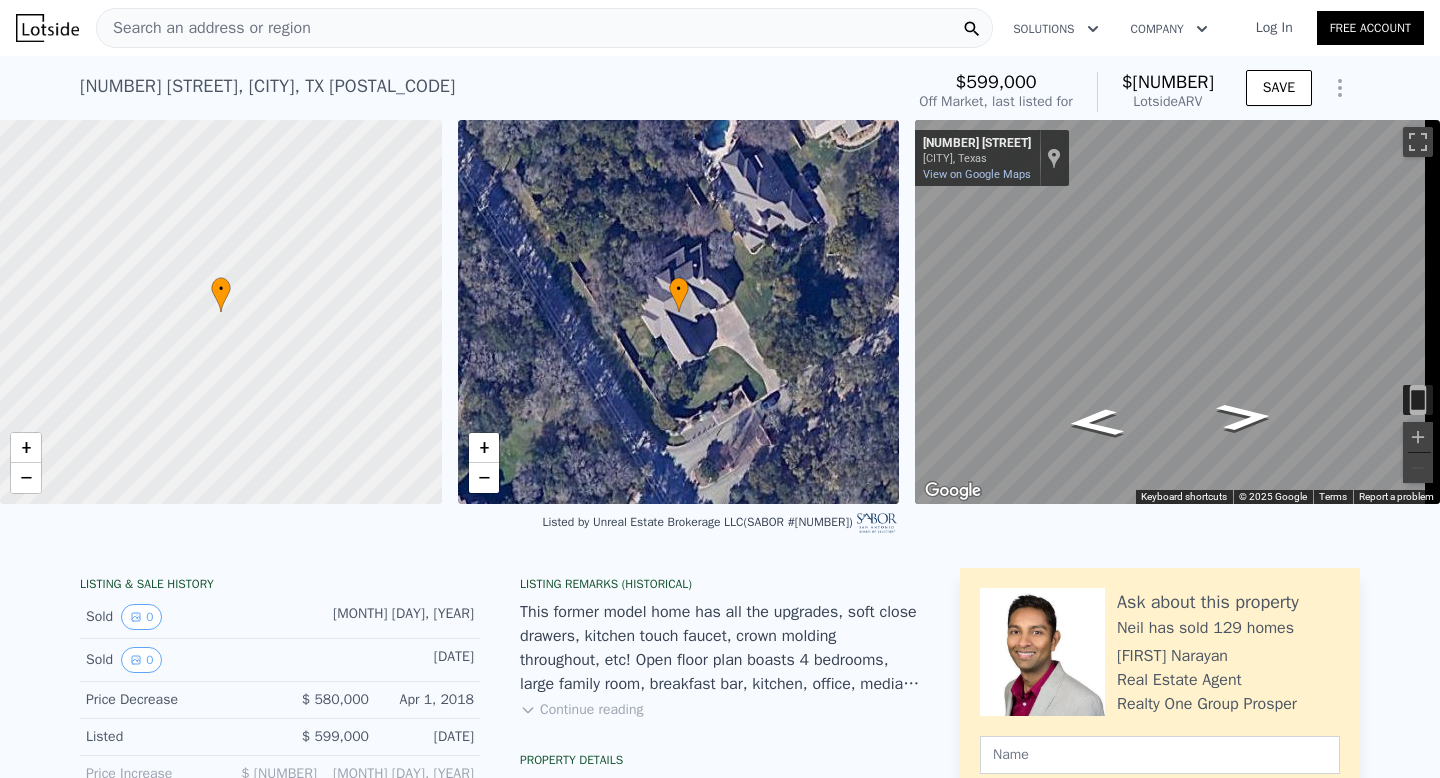 click on "Listed by Unreal Estate Brokerage LLC  (SABOR #[NUMBER])" at bounding box center [720, 528] 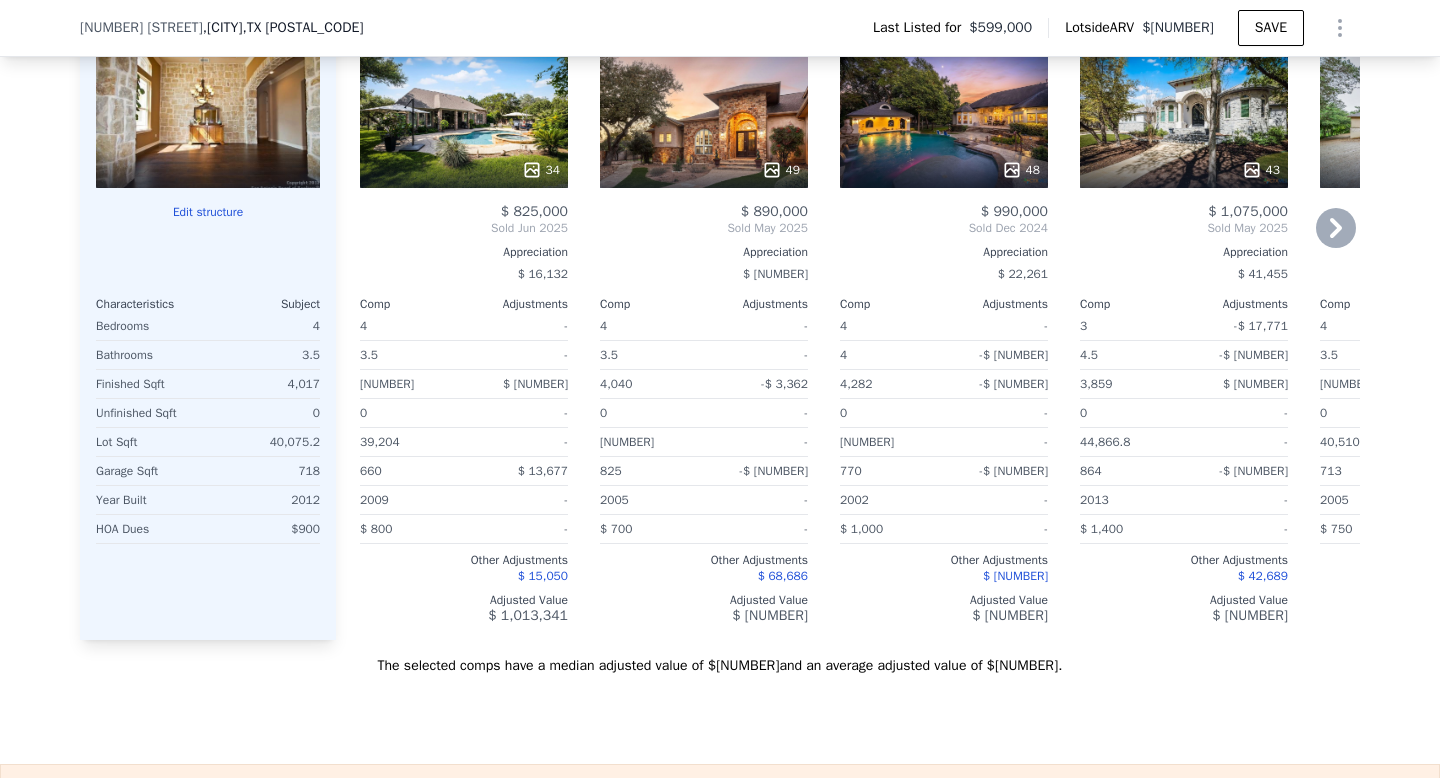scroll, scrollTop: 2155, scrollLeft: 0, axis: vertical 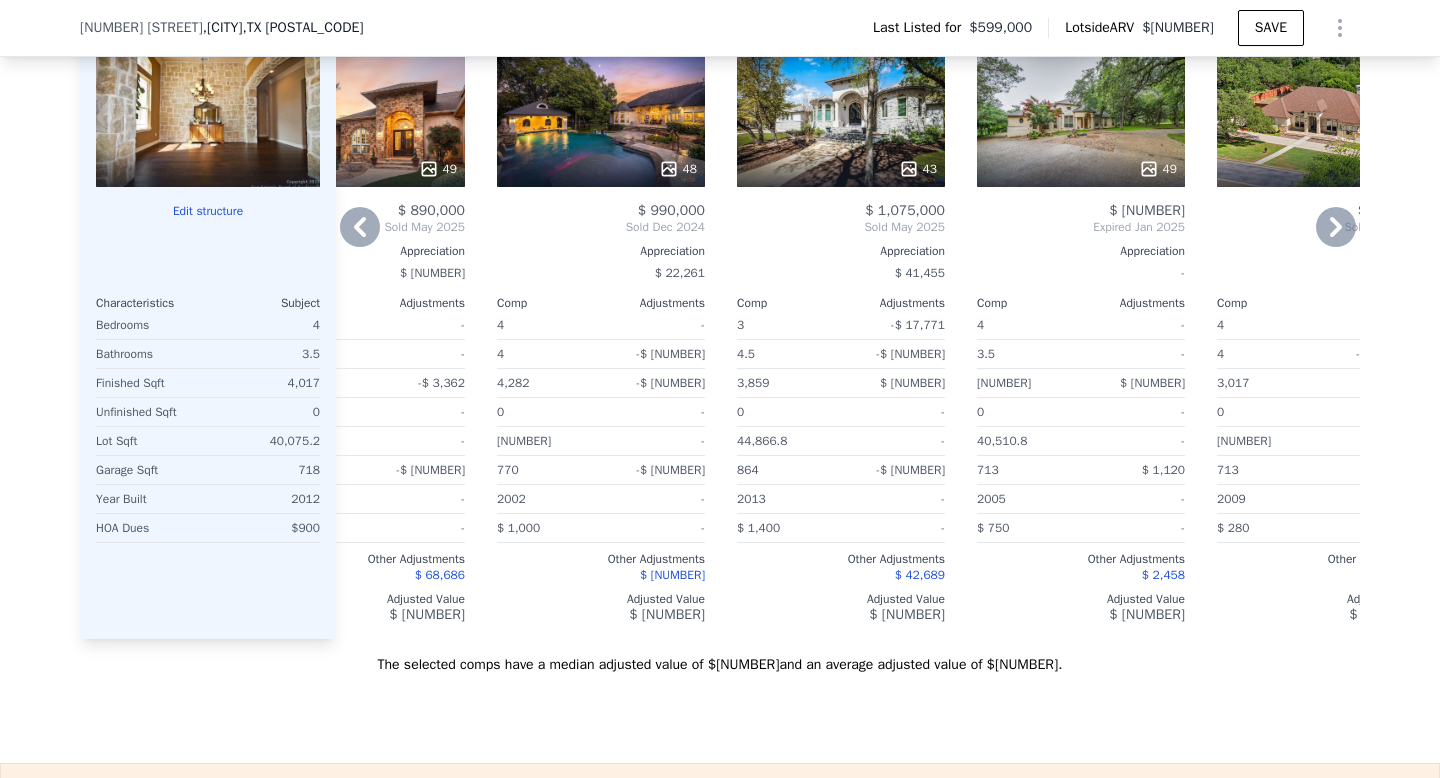 click 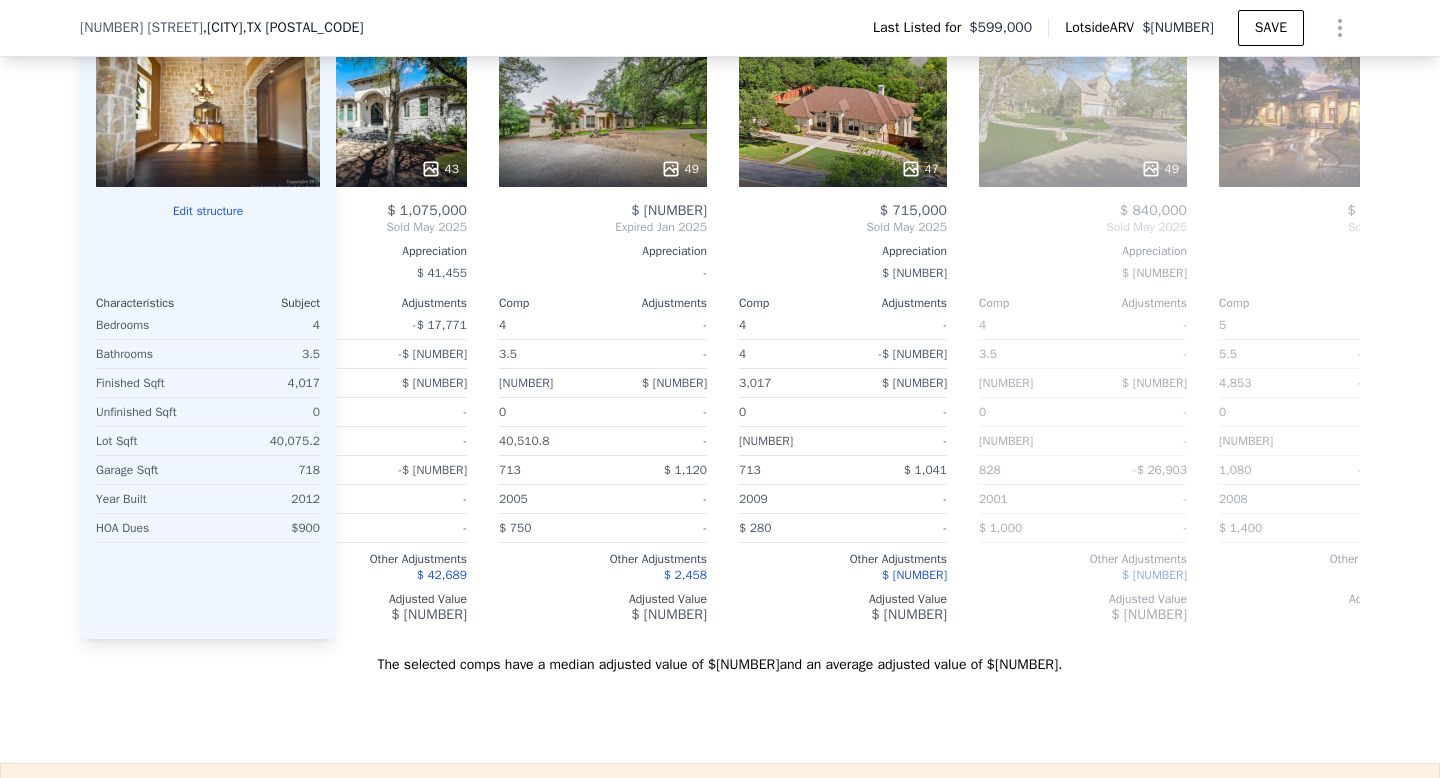 scroll, scrollTop: 0, scrollLeft: 823, axis: horizontal 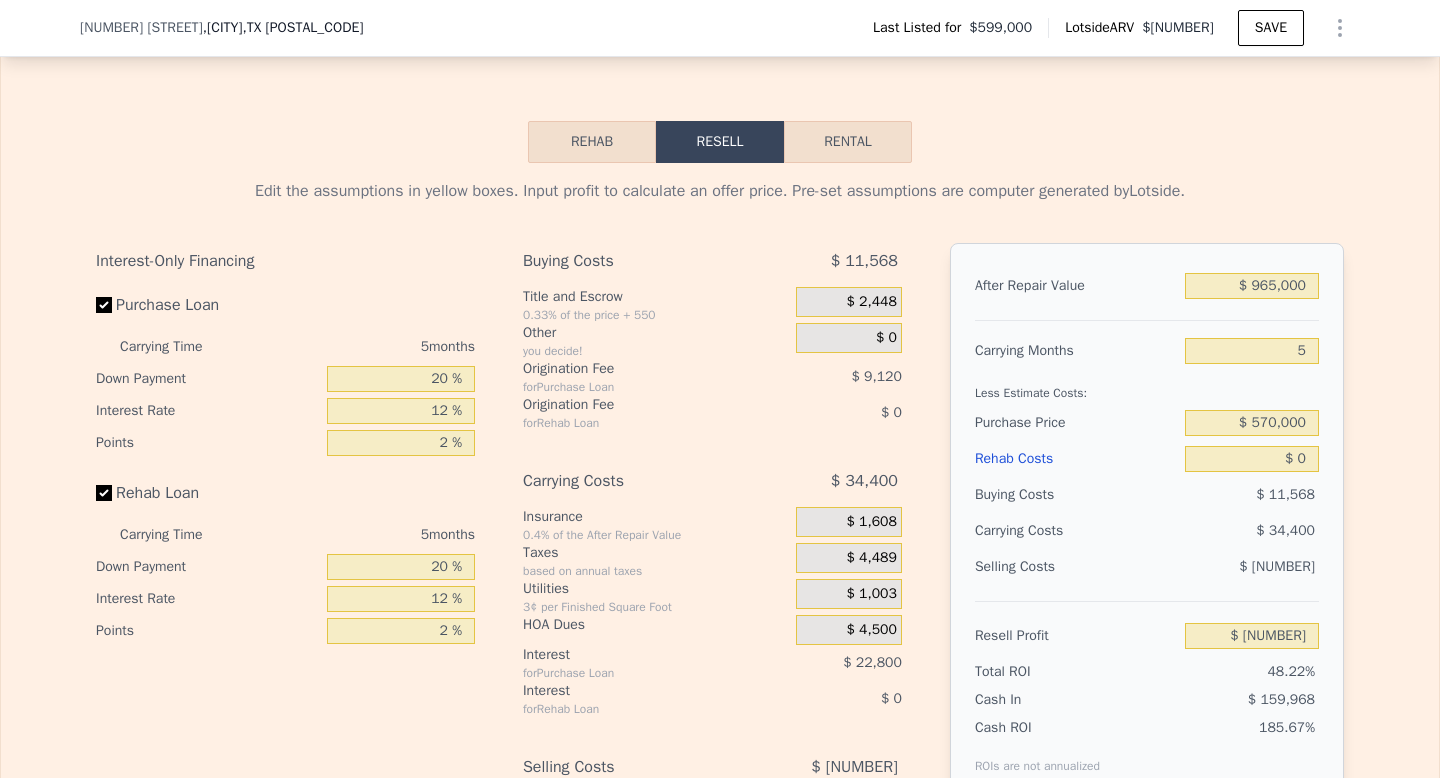 click on "Rehab" at bounding box center [592, 142] 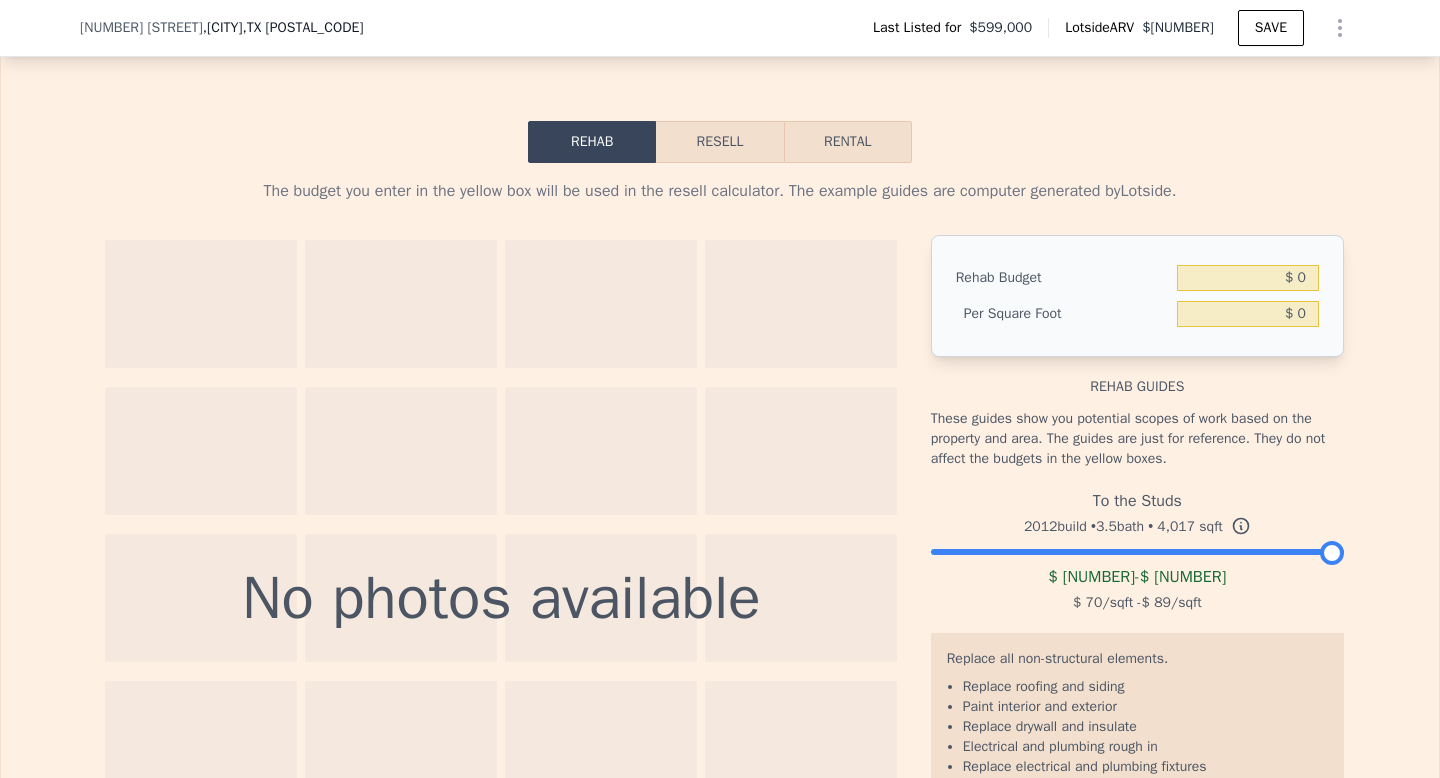 scroll, scrollTop: 3041, scrollLeft: 0, axis: vertical 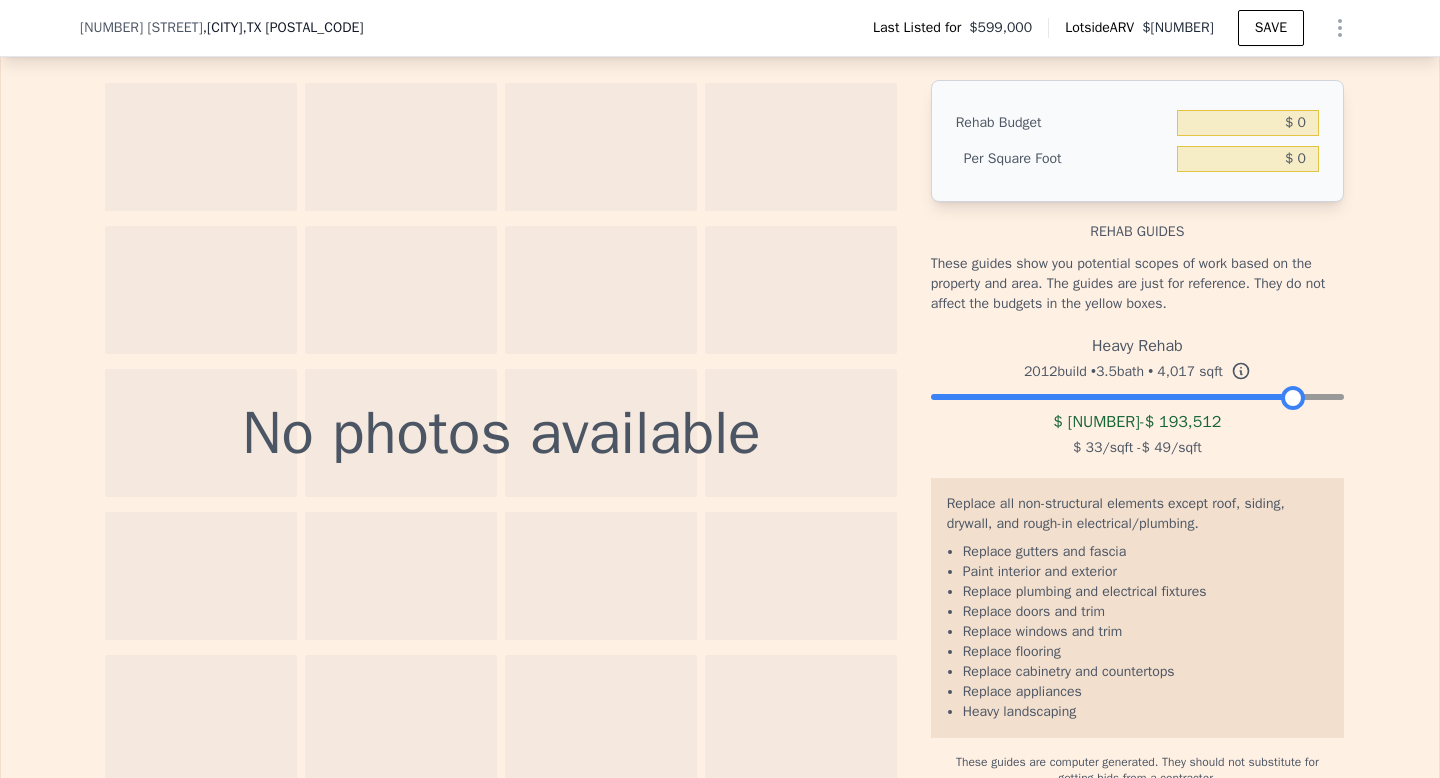 click at bounding box center [1137, 392] 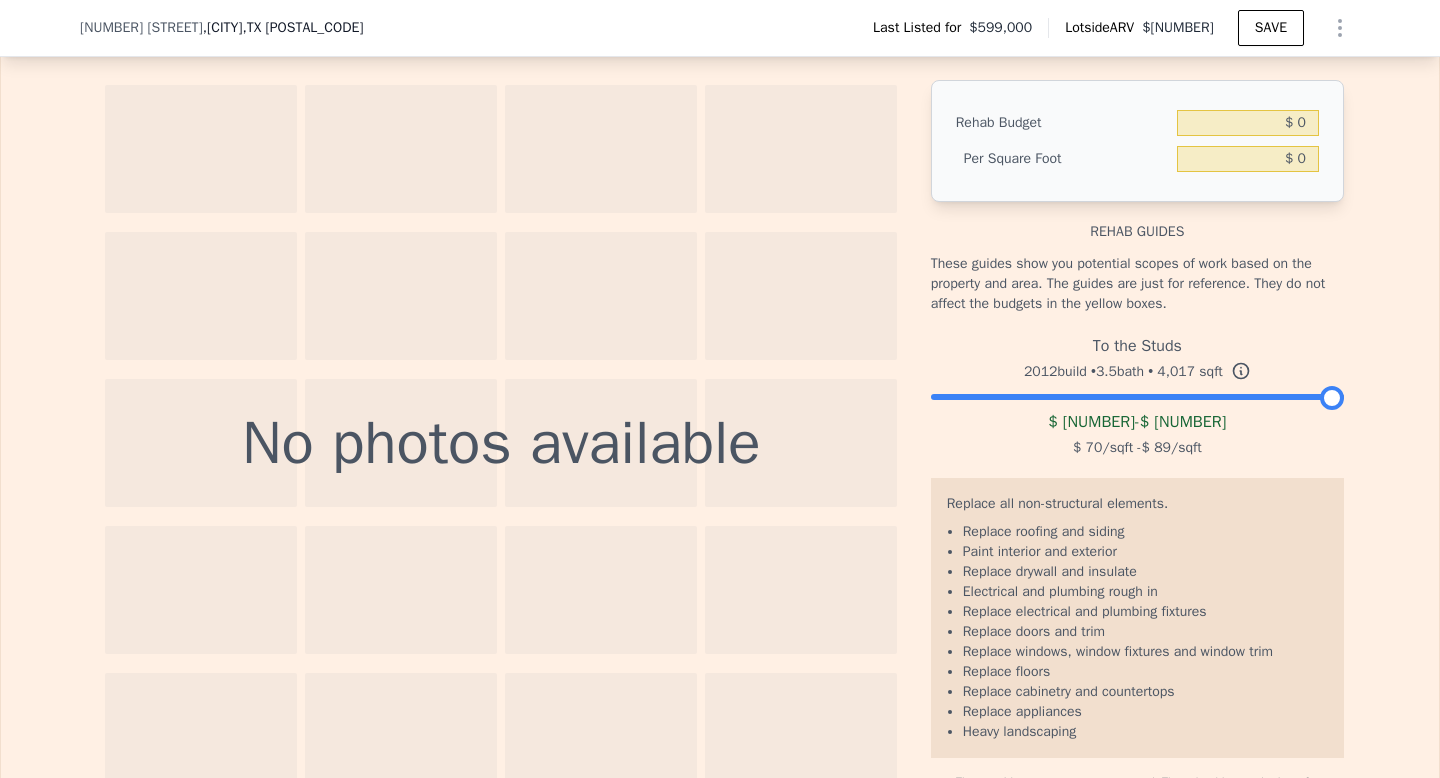 drag, startPoint x: 1290, startPoint y: 425, endPoint x: 1370, endPoint y: 425, distance: 80 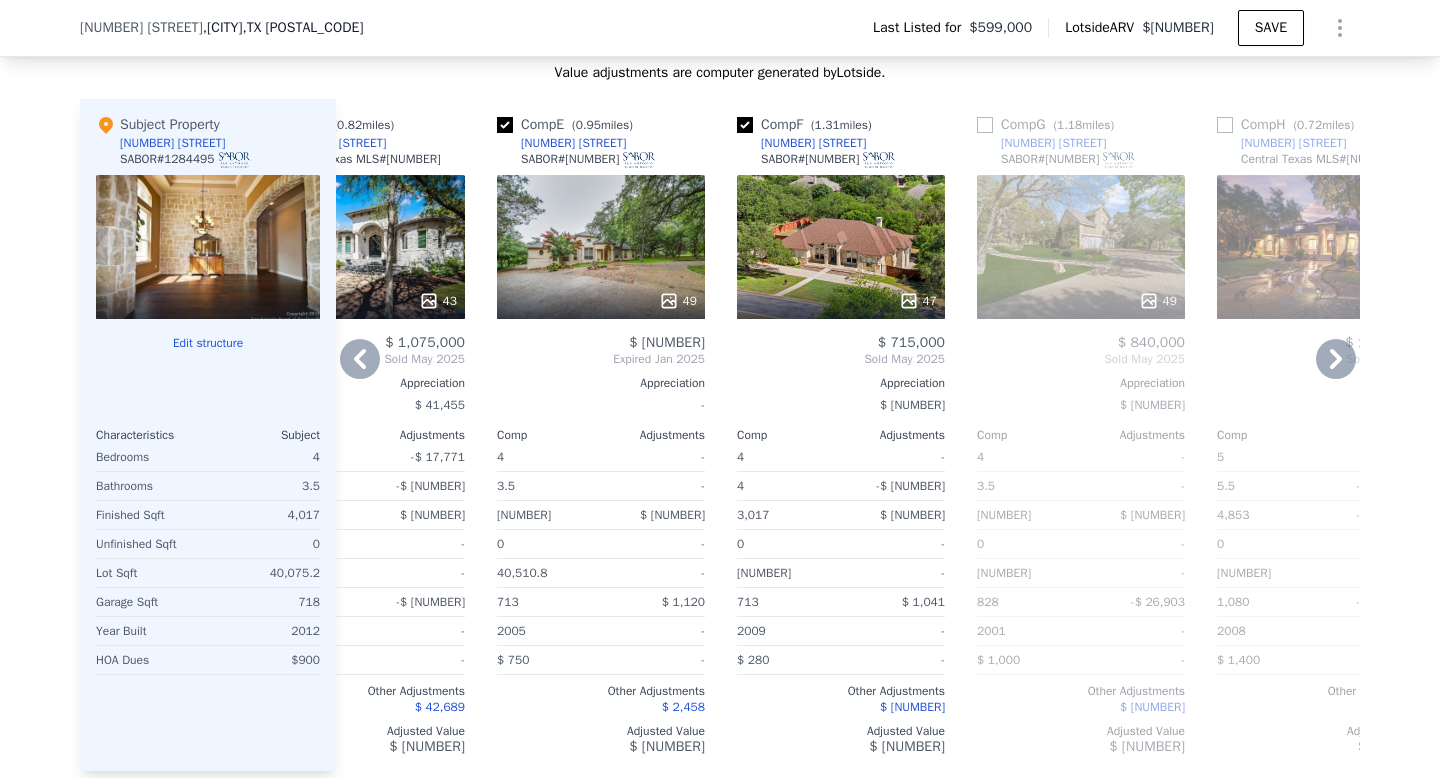scroll, scrollTop: 1921, scrollLeft: 0, axis: vertical 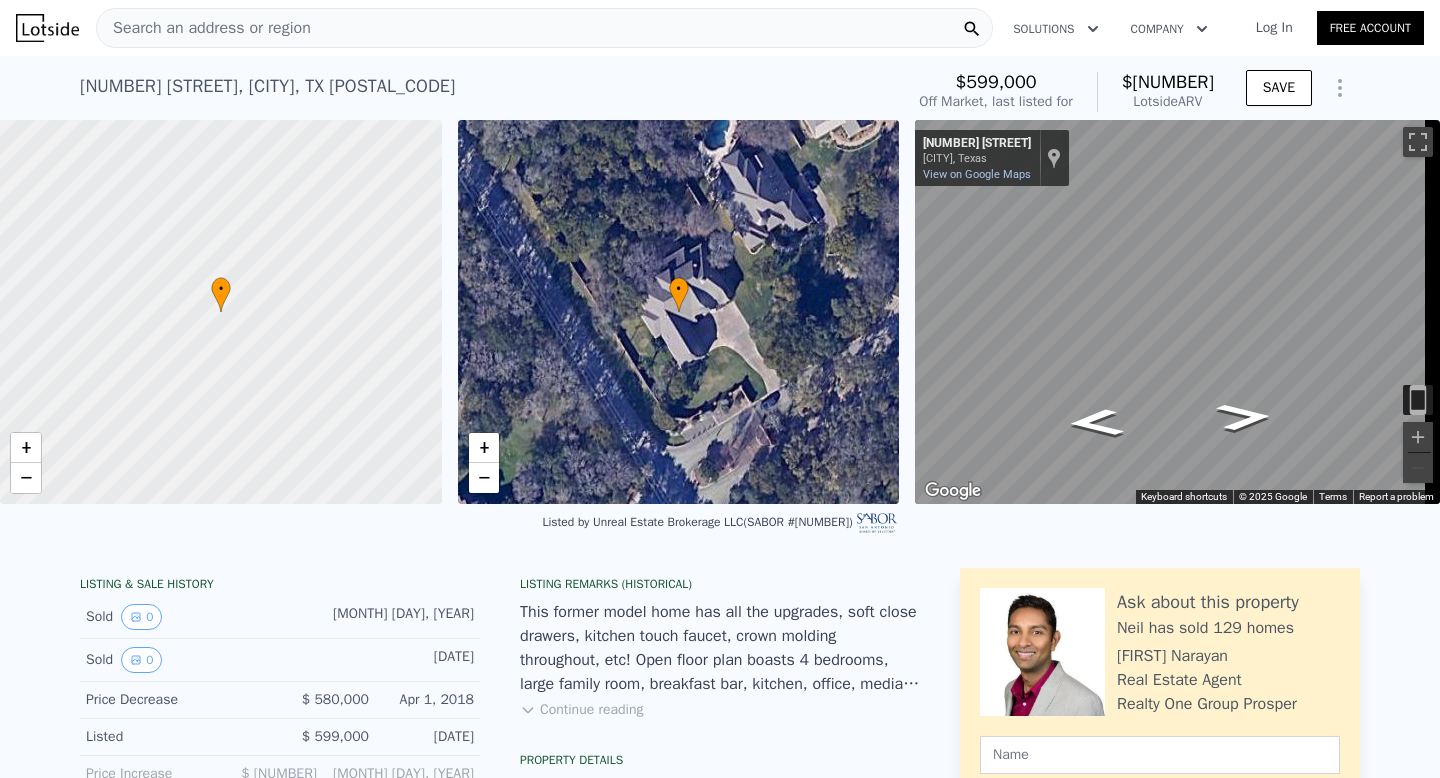 click at bounding box center (47, 28) 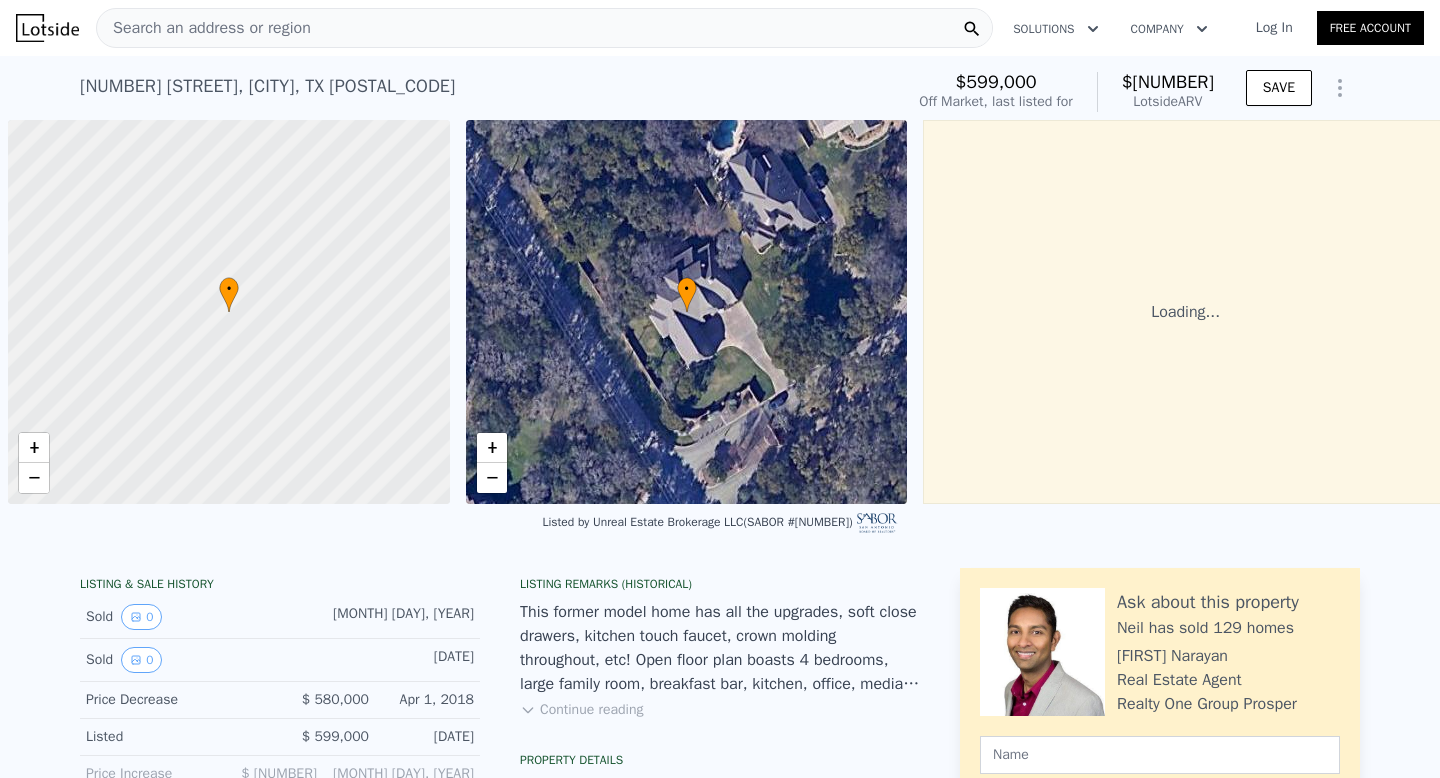 scroll, scrollTop: 0, scrollLeft: 8, axis: horizontal 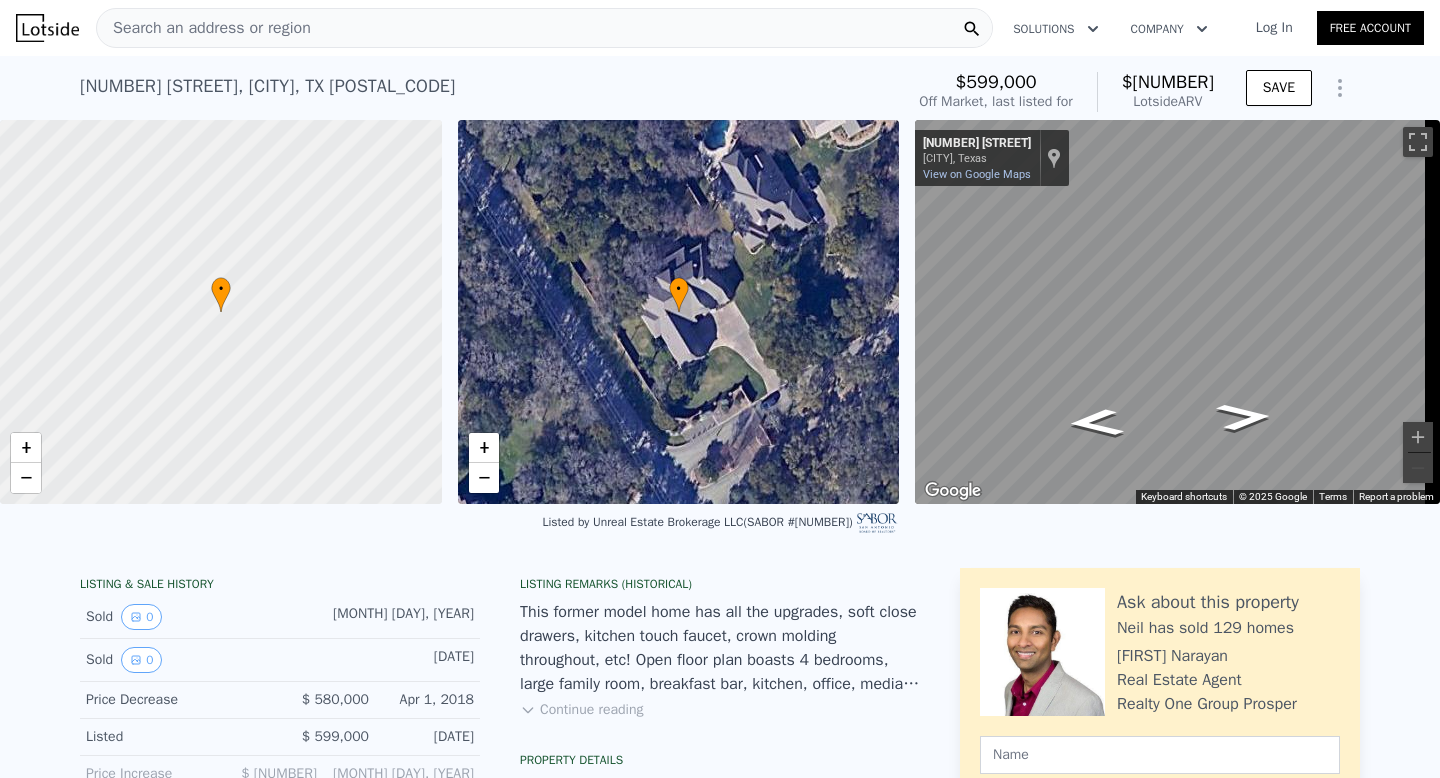type on "2" 